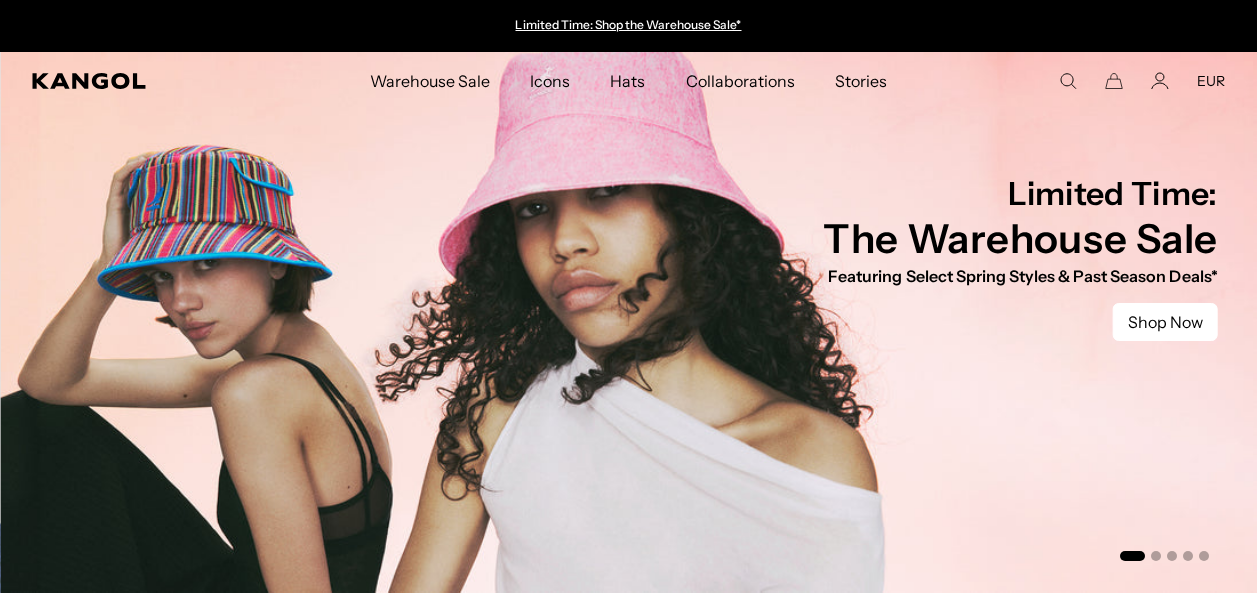 scroll, scrollTop: 0, scrollLeft: 0, axis: both 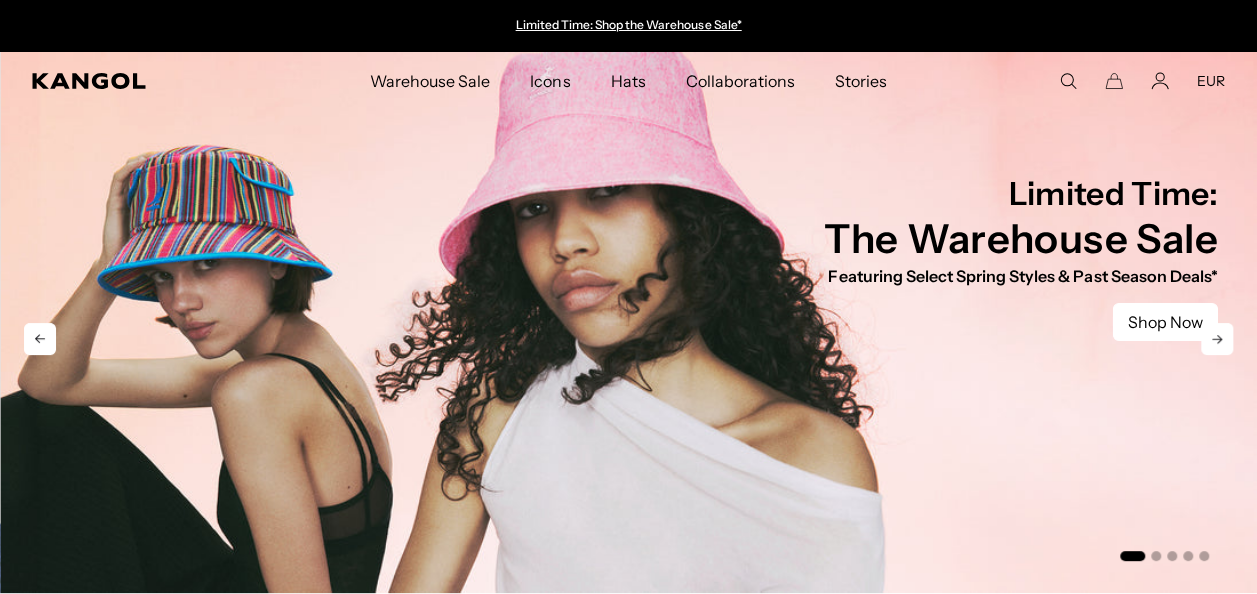 click on "Icons" at bounding box center [550, 81] 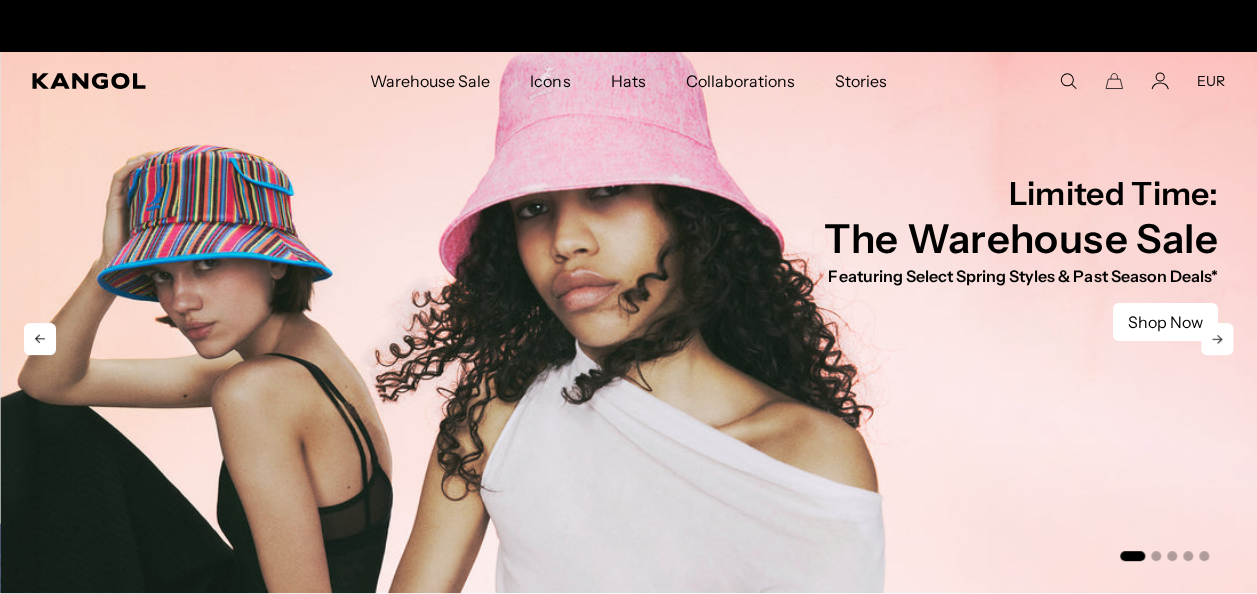 scroll, scrollTop: 0, scrollLeft: 0, axis: both 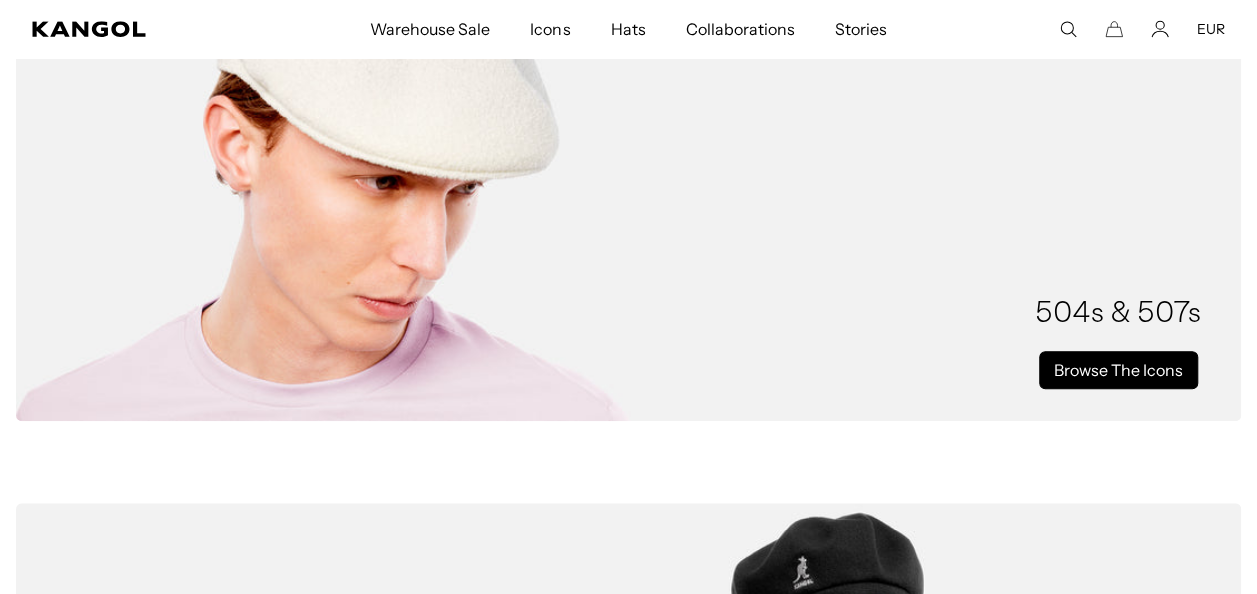 click on "Browse The Icons" at bounding box center (1118, 370) 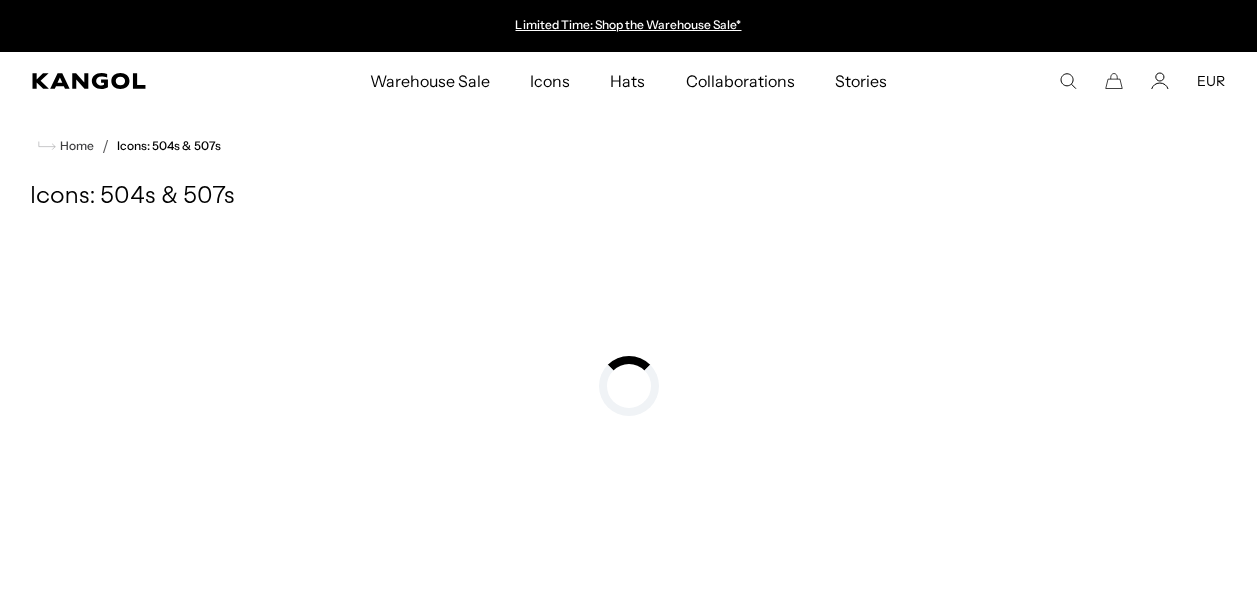 scroll, scrollTop: 0, scrollLeft: 0, axis: both 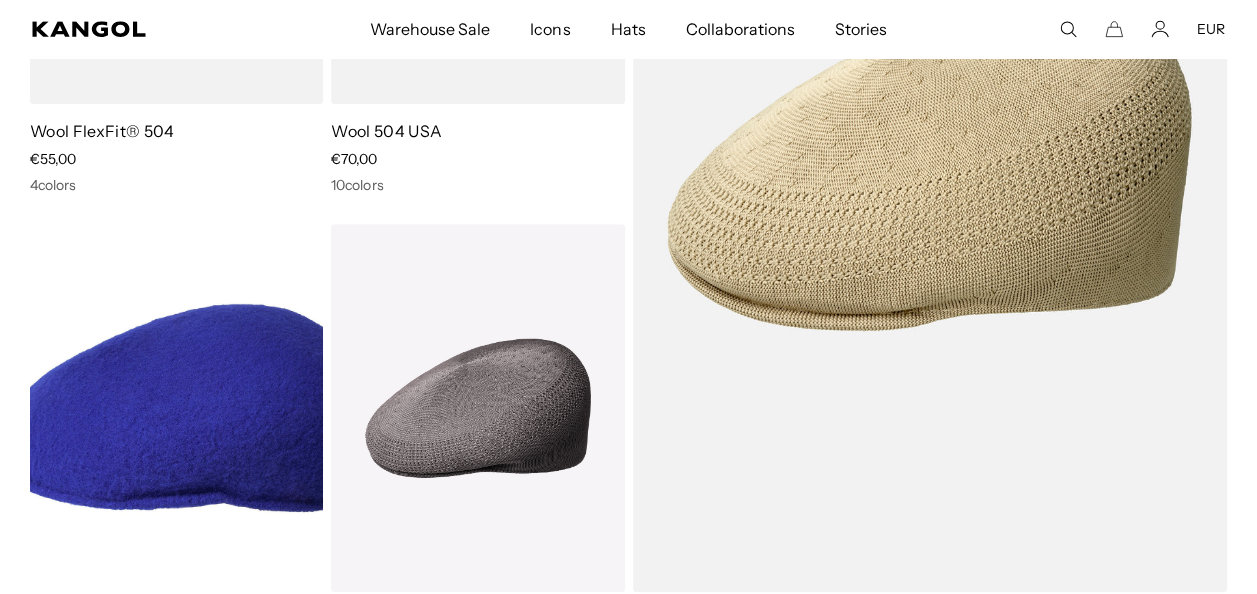 click at bounding box center [176, 408] 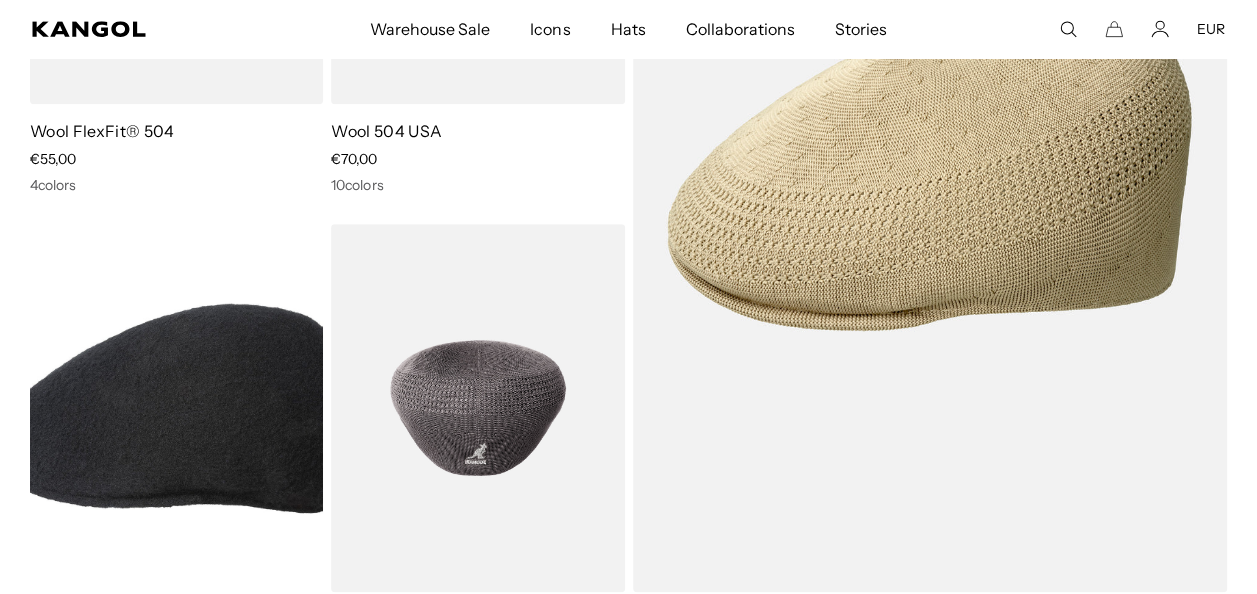 scroll, scrollTop: 0, scrollLeft: 412, axis: horizontal 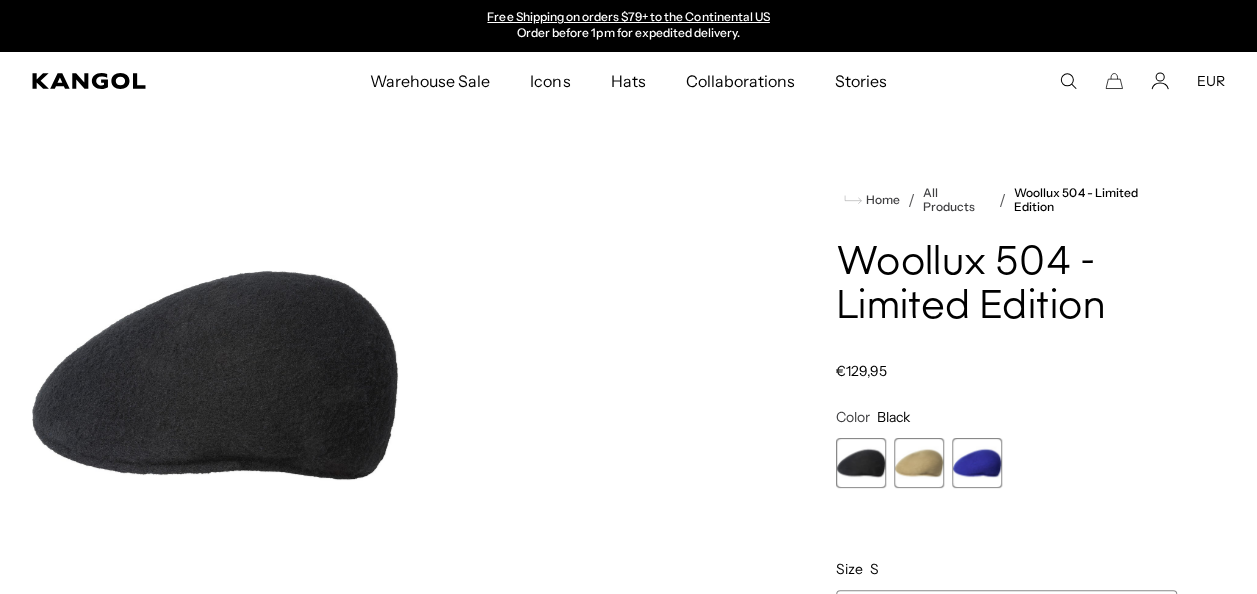 click at bounding box center [919, 463] 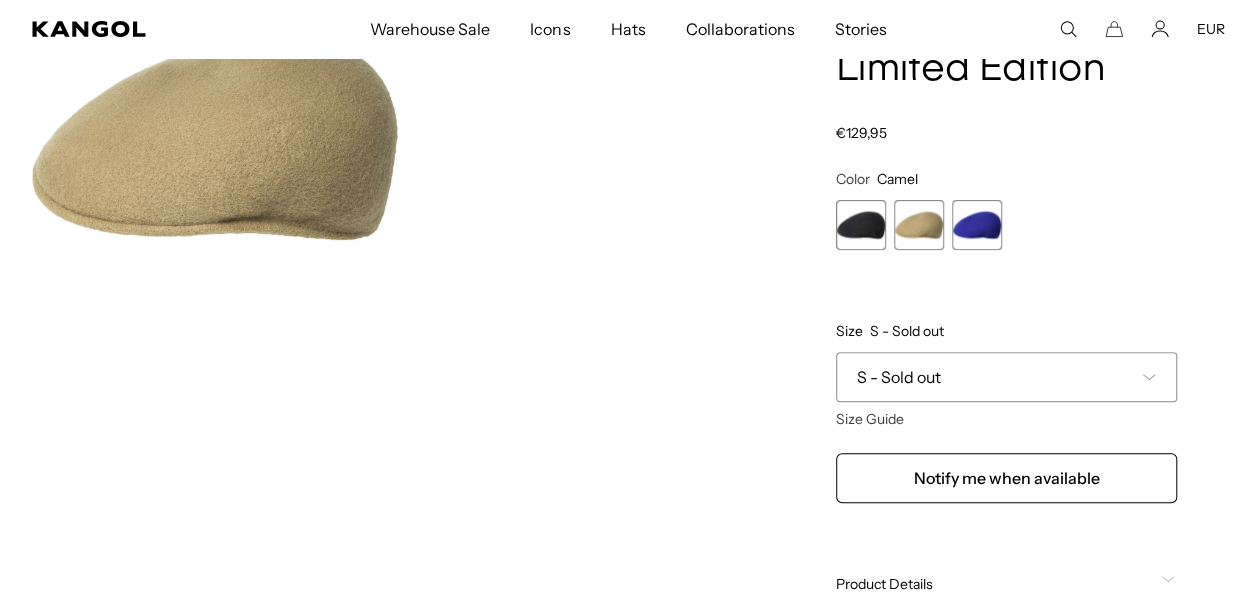 scroll, scrollTop: 300, scrollLeft: 0, axis: vertical 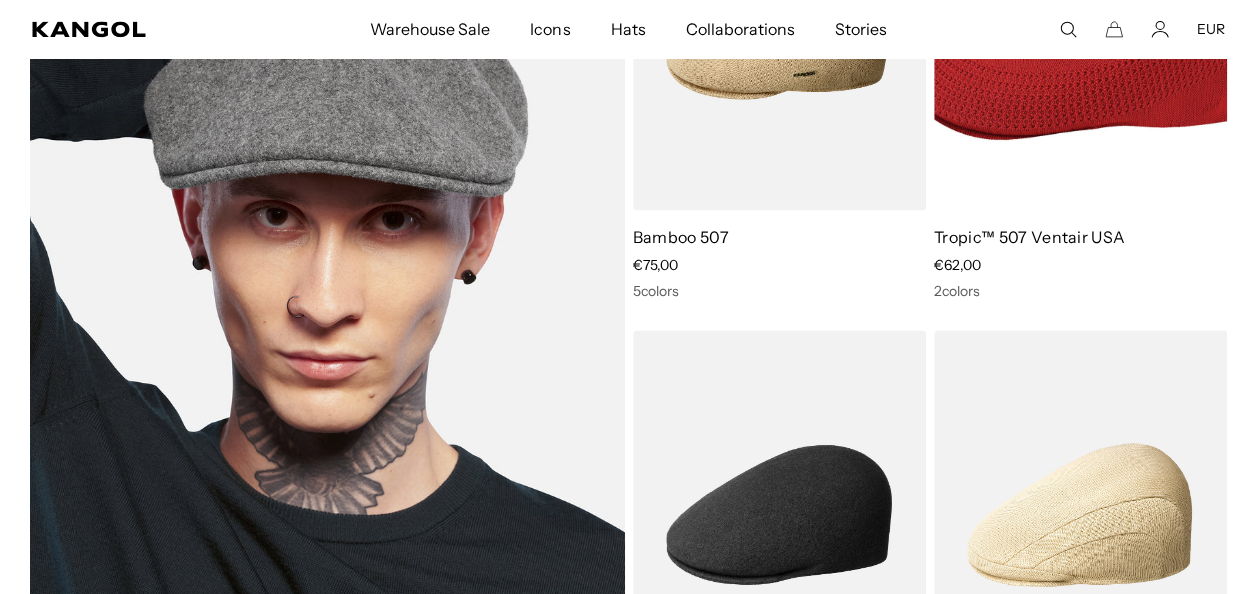 click at bounding box center (327, 270) 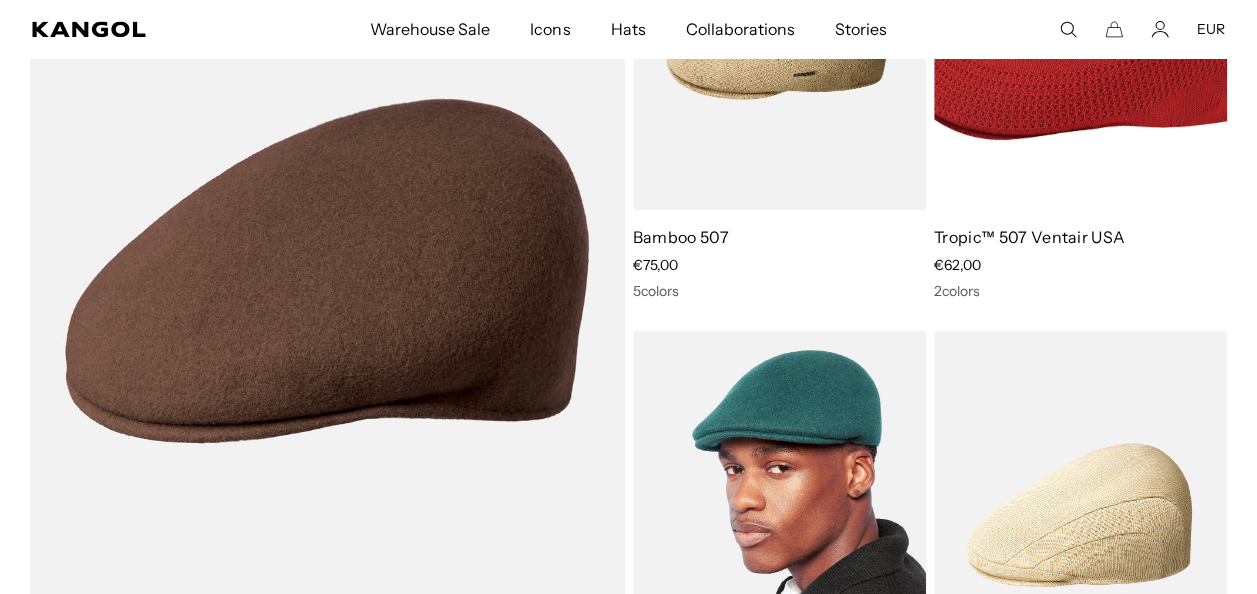 scroll, scrollTop: 0, scrollLeft: 412, axis: horizontal 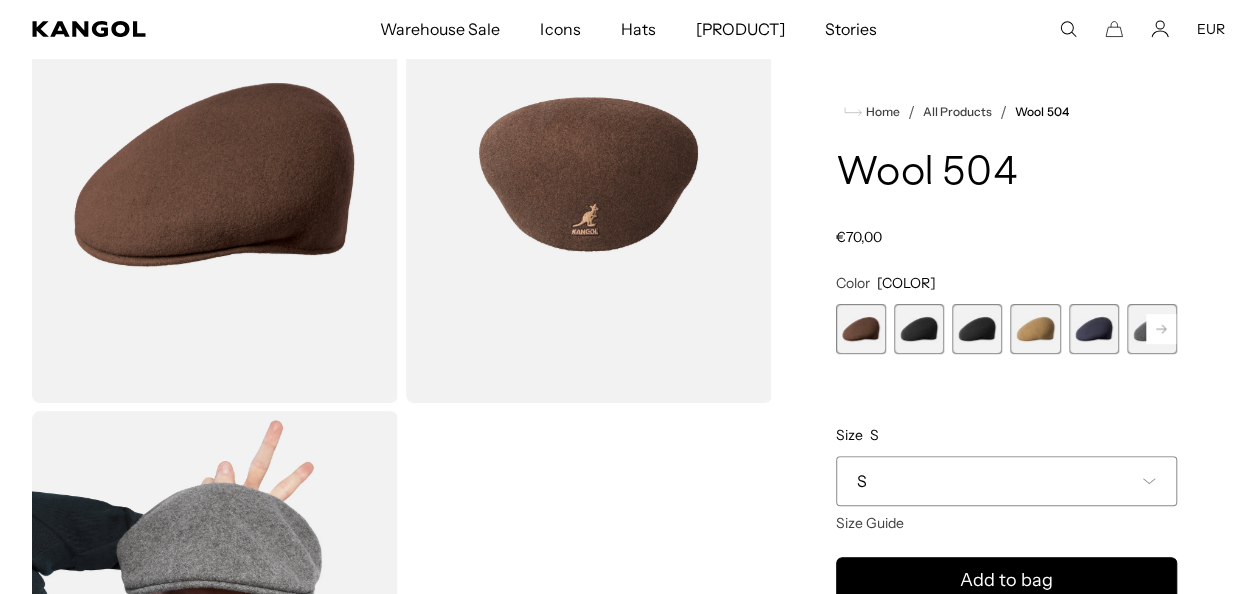 click on "S" at bounding box center (1006, 482) 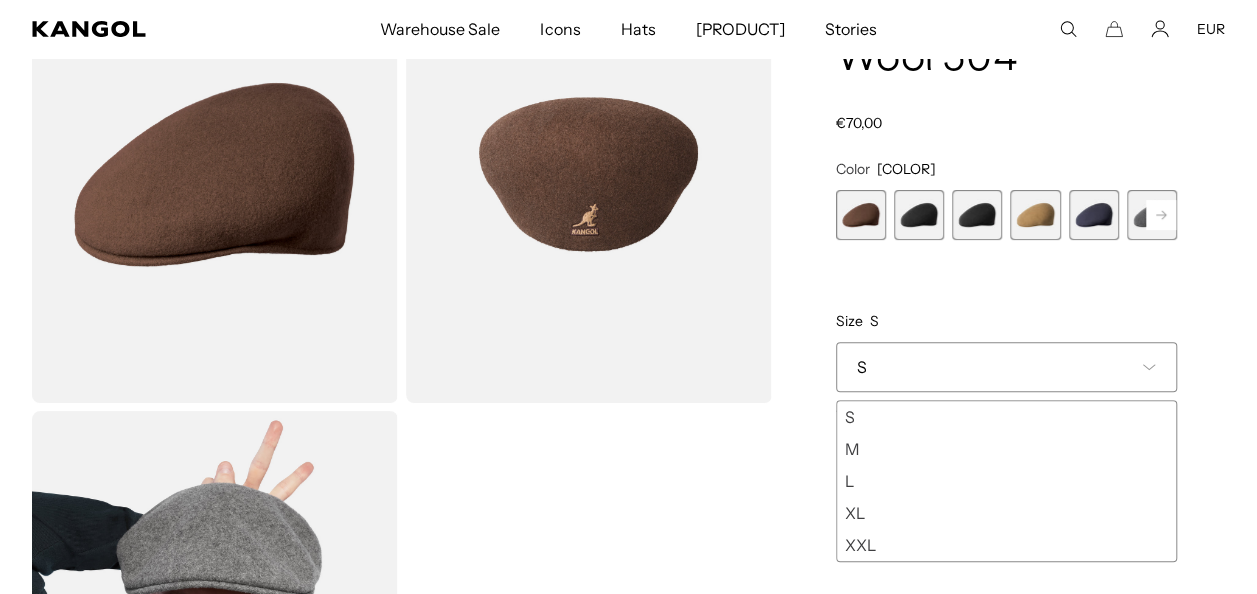 click at bounding box center (1161, 215) 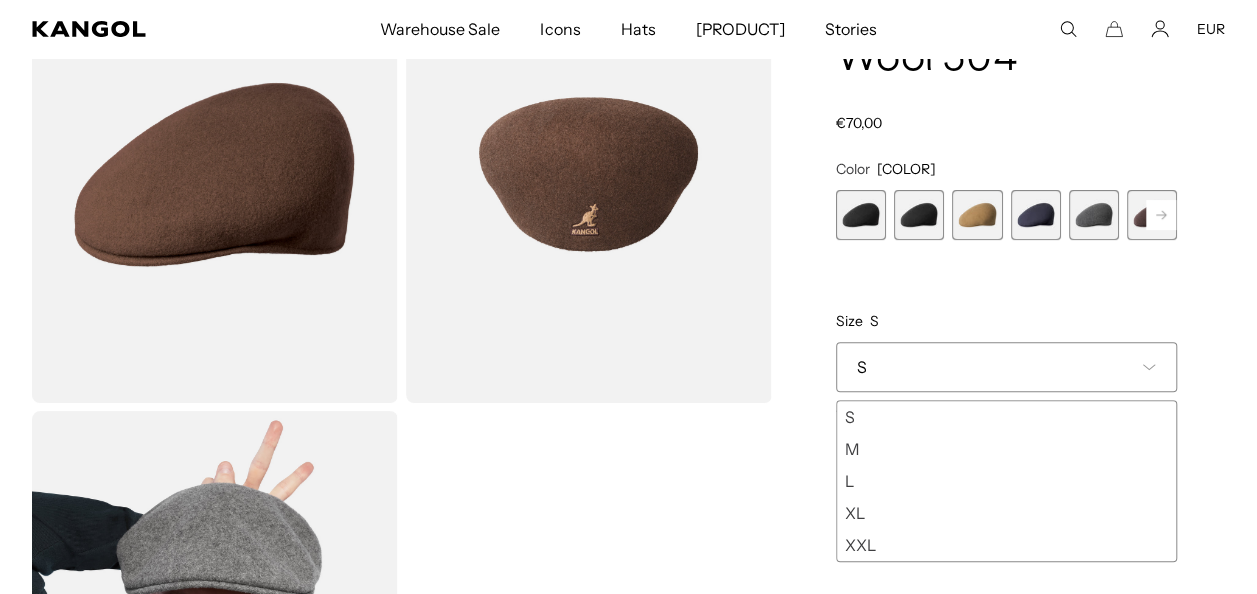 scroll, scrollTop: 0, scrollLeft: 0, axis: both 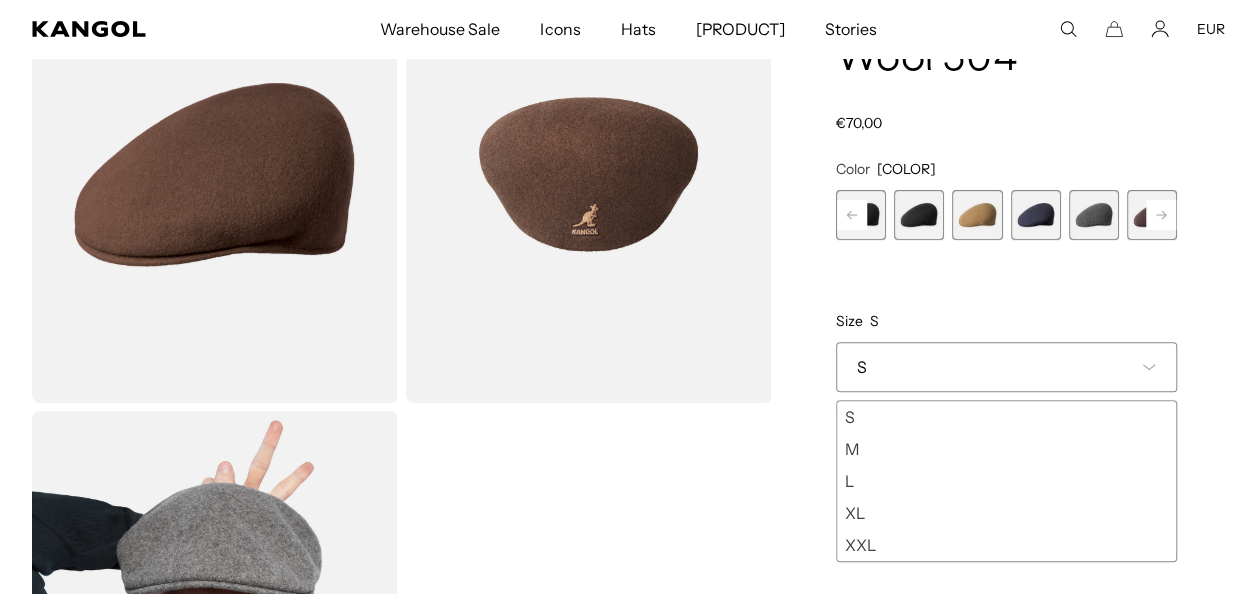 click at bounding box center [1094, 215] 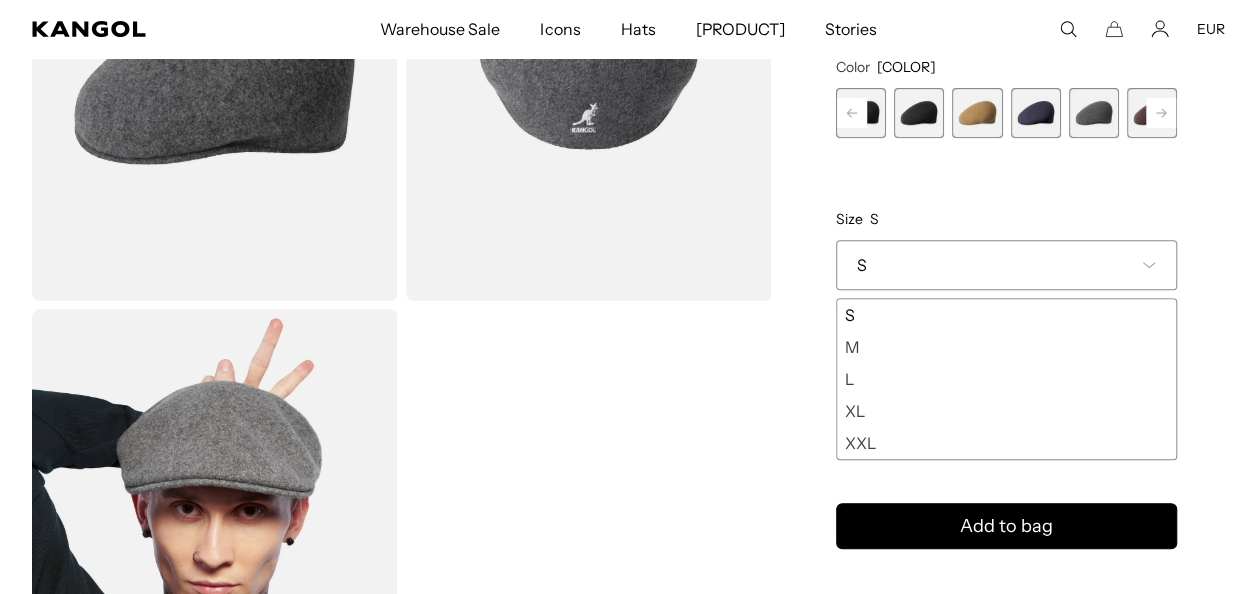 scroll, scrollTop: 400, scrollLeft: 0, axis: vertical 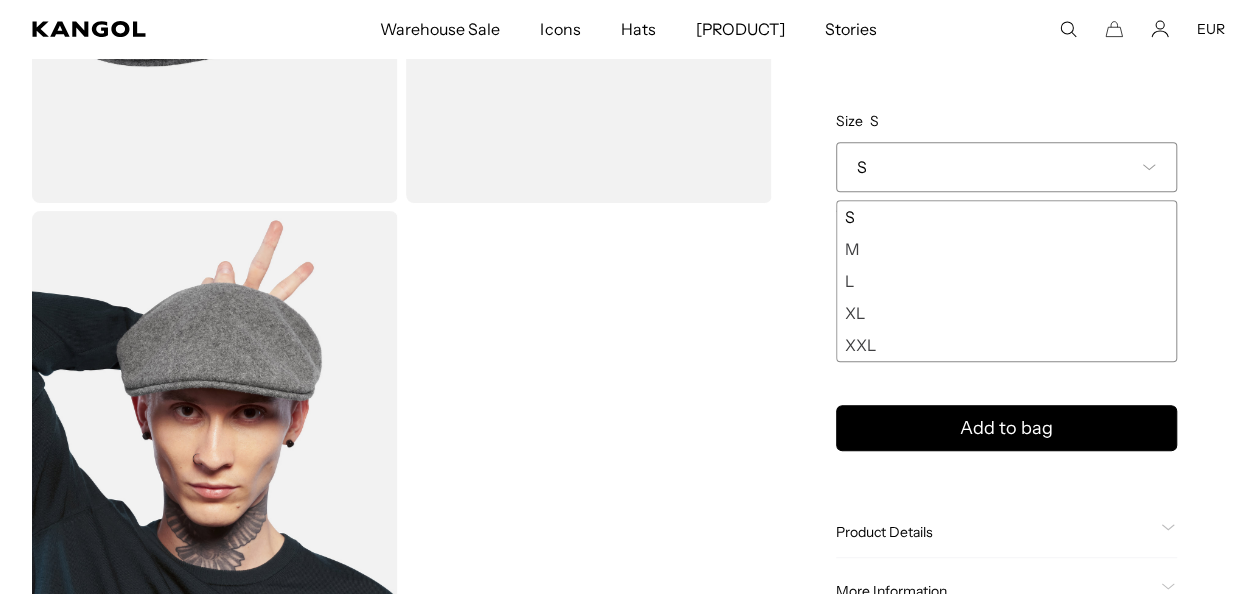 click at bounding box center (215, 439) 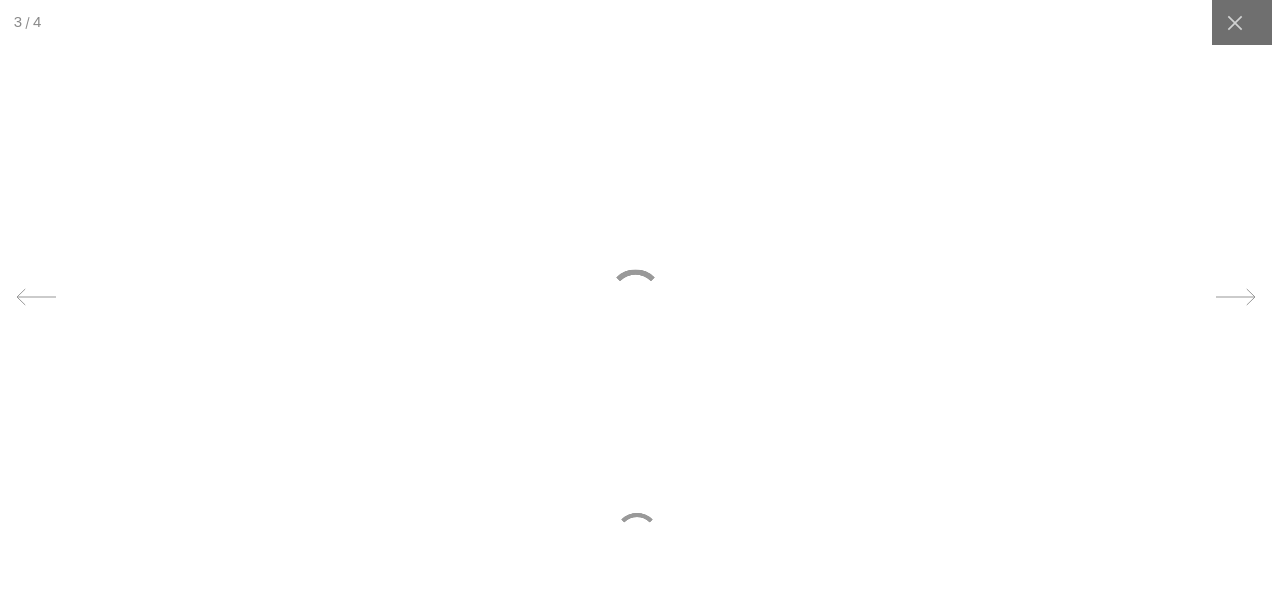 scroll, scrollTop: 0, scrollLeft: 0, axis: both 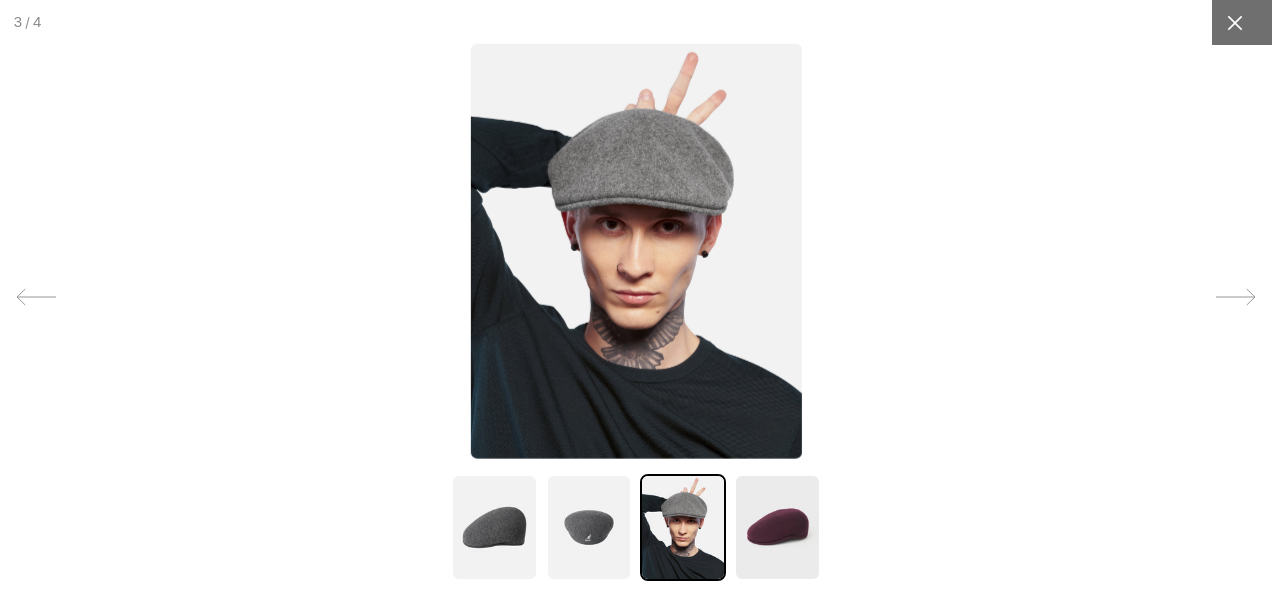 click at bounding box center [0, 0] 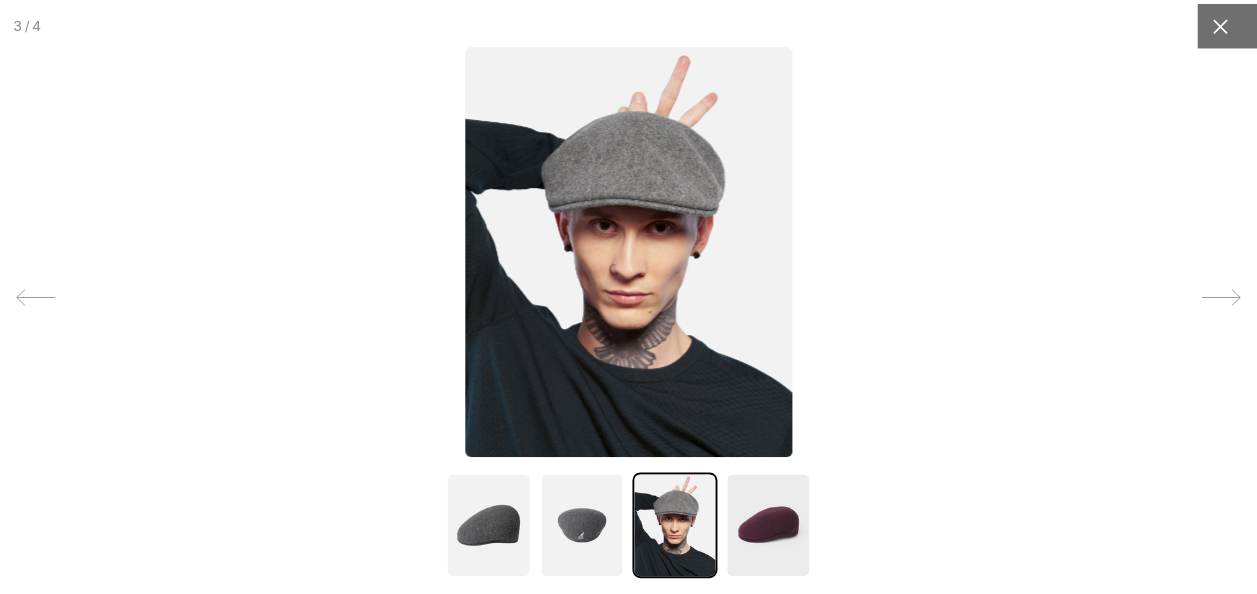 scroll, scrollTop: 0, scrollLeft: 412, axis: horizontal 